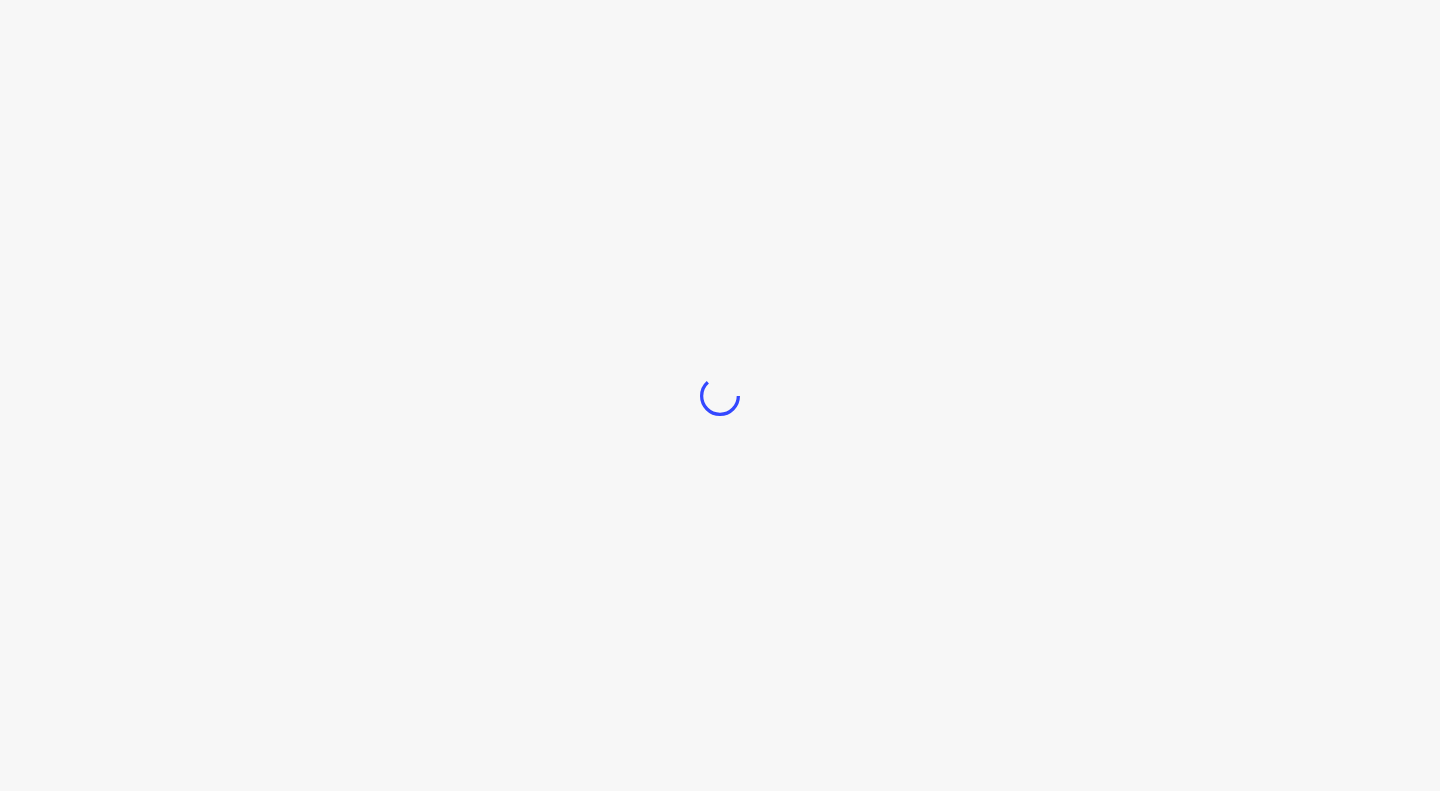 scroll, scrollTop: 0, scrollLeft: 0, axis: both 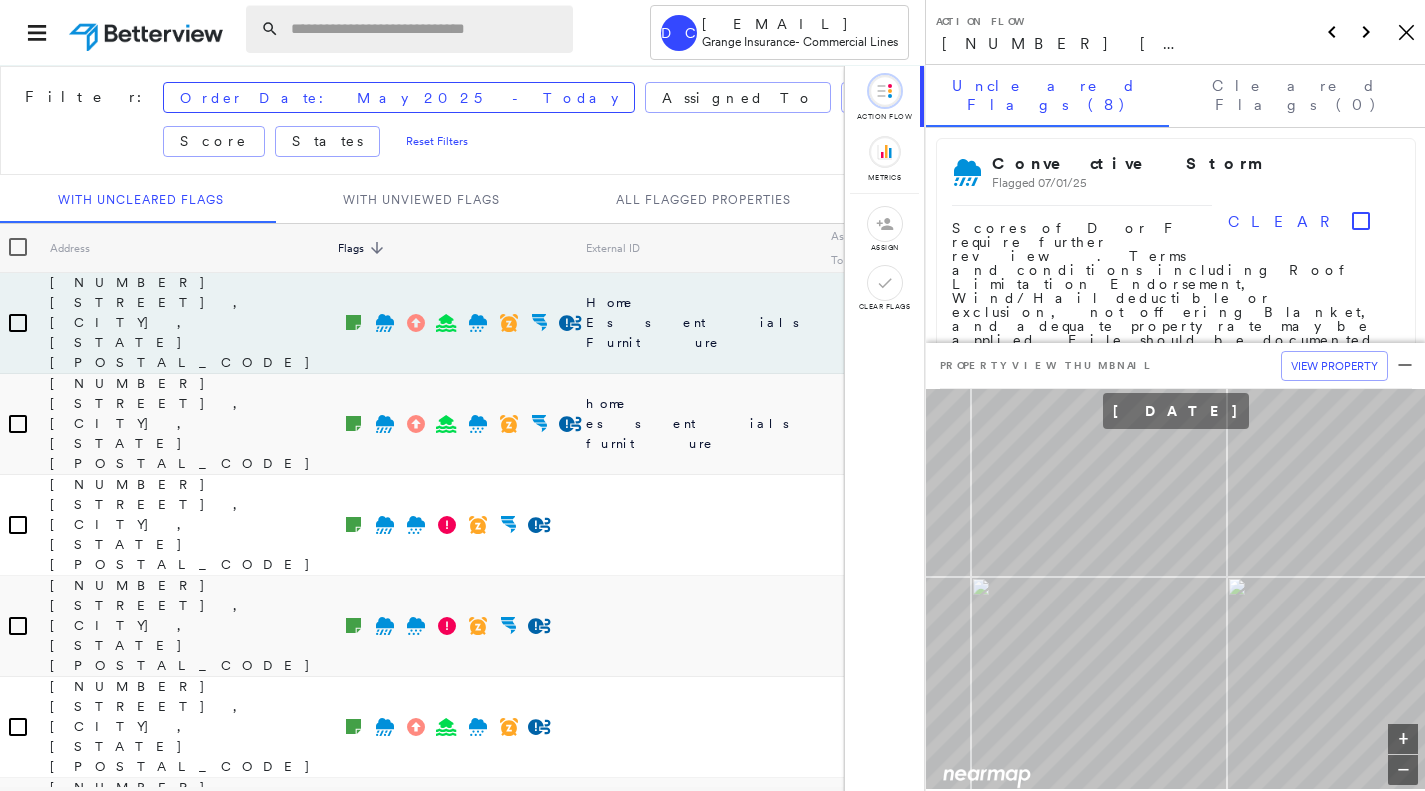 click at bounding box center (426, 29) 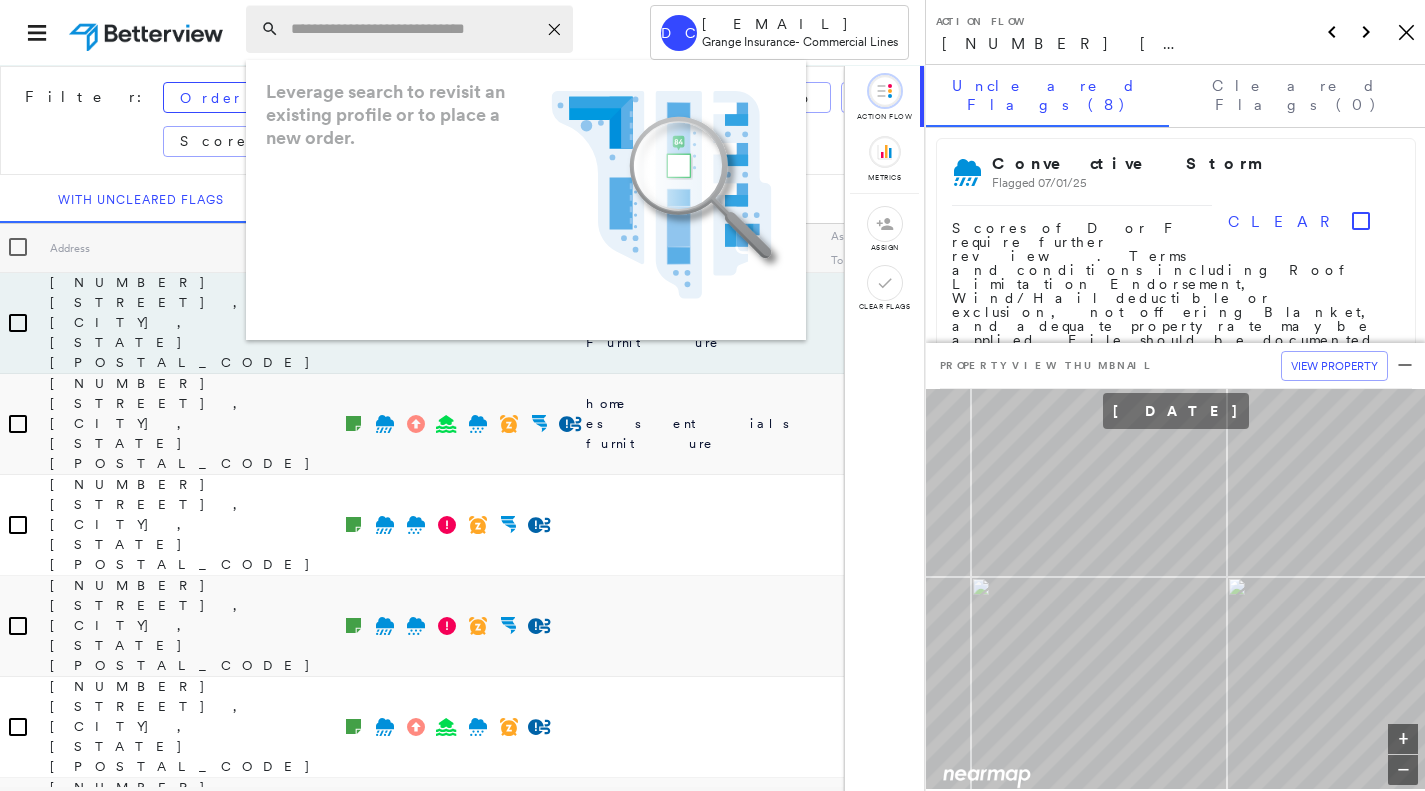paste on "**********" 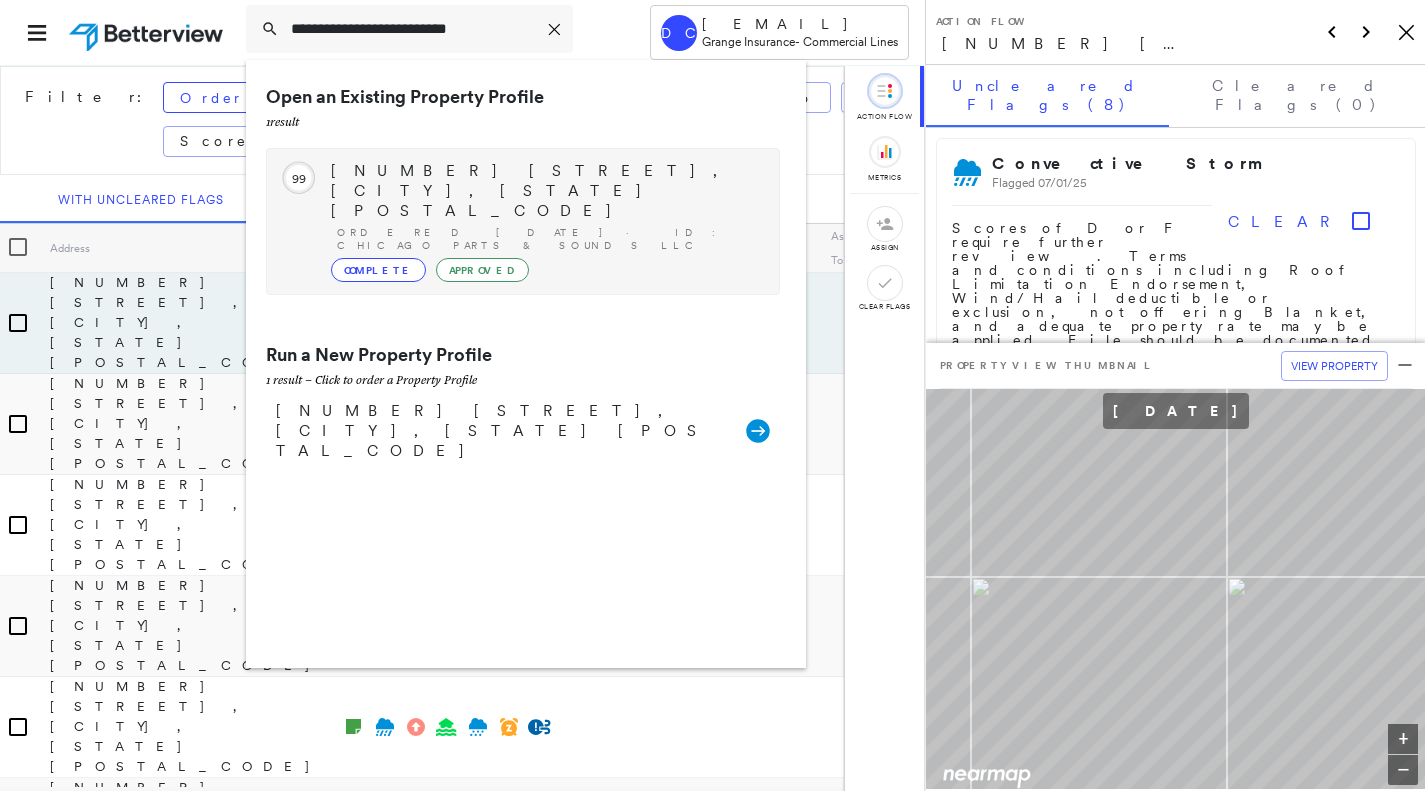 type on "**********" 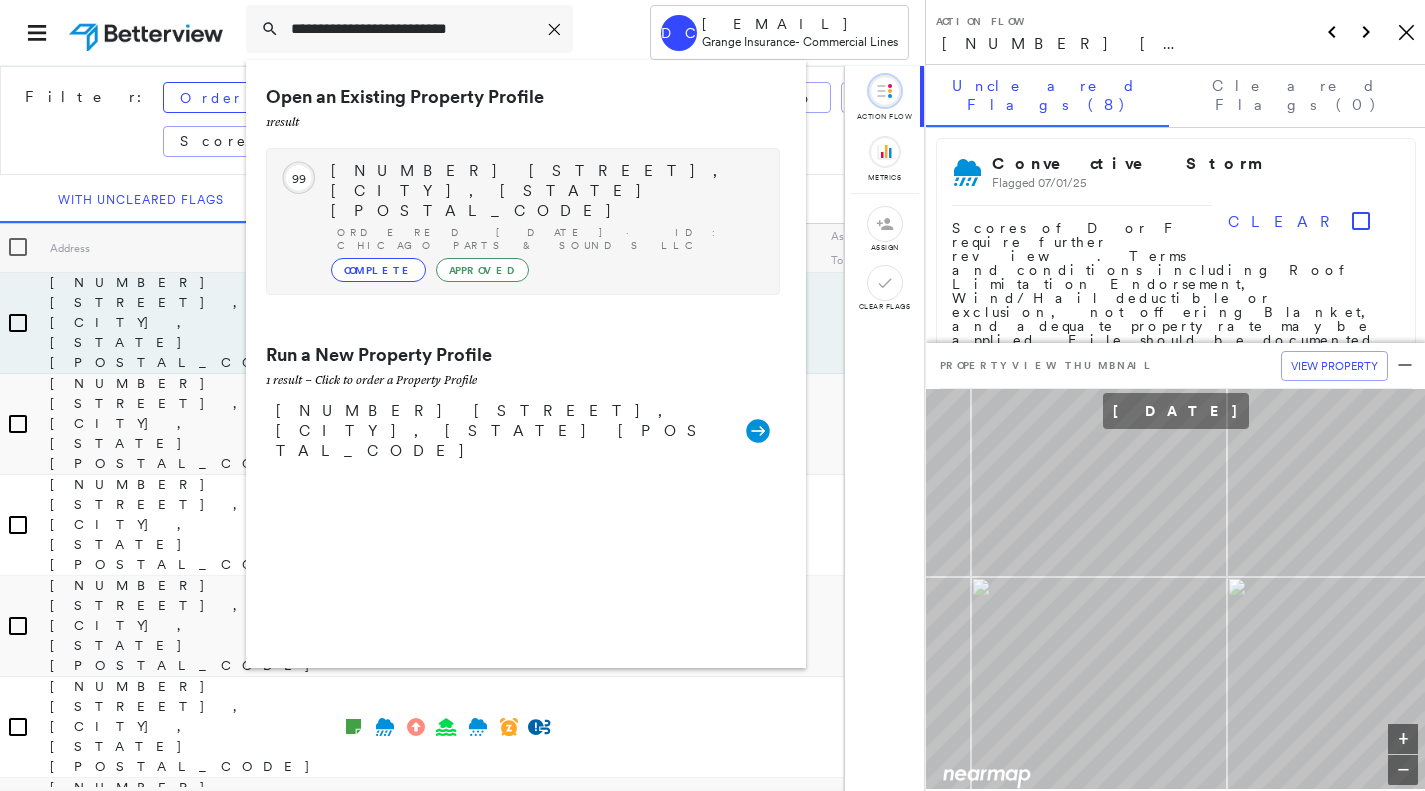 click on "7701 183rd St, Tinley Park, IL 60477 Ordered 09/02/22 · ID: Chicago Parts & Sounds LLC Complete Approved" at bounding box center [545, 221] 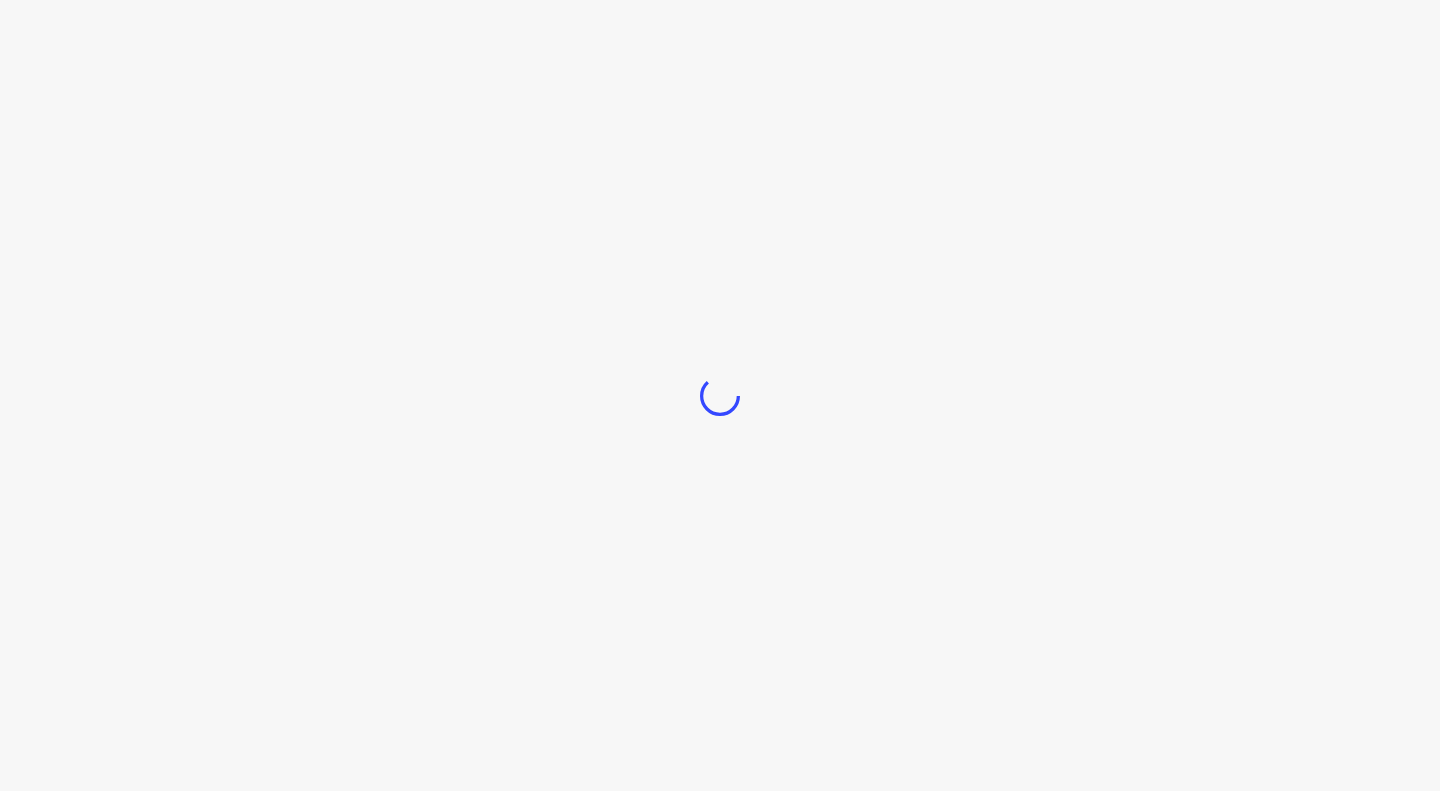 scroll, scrollTop: 0, scrollLeft: 0, axis: both 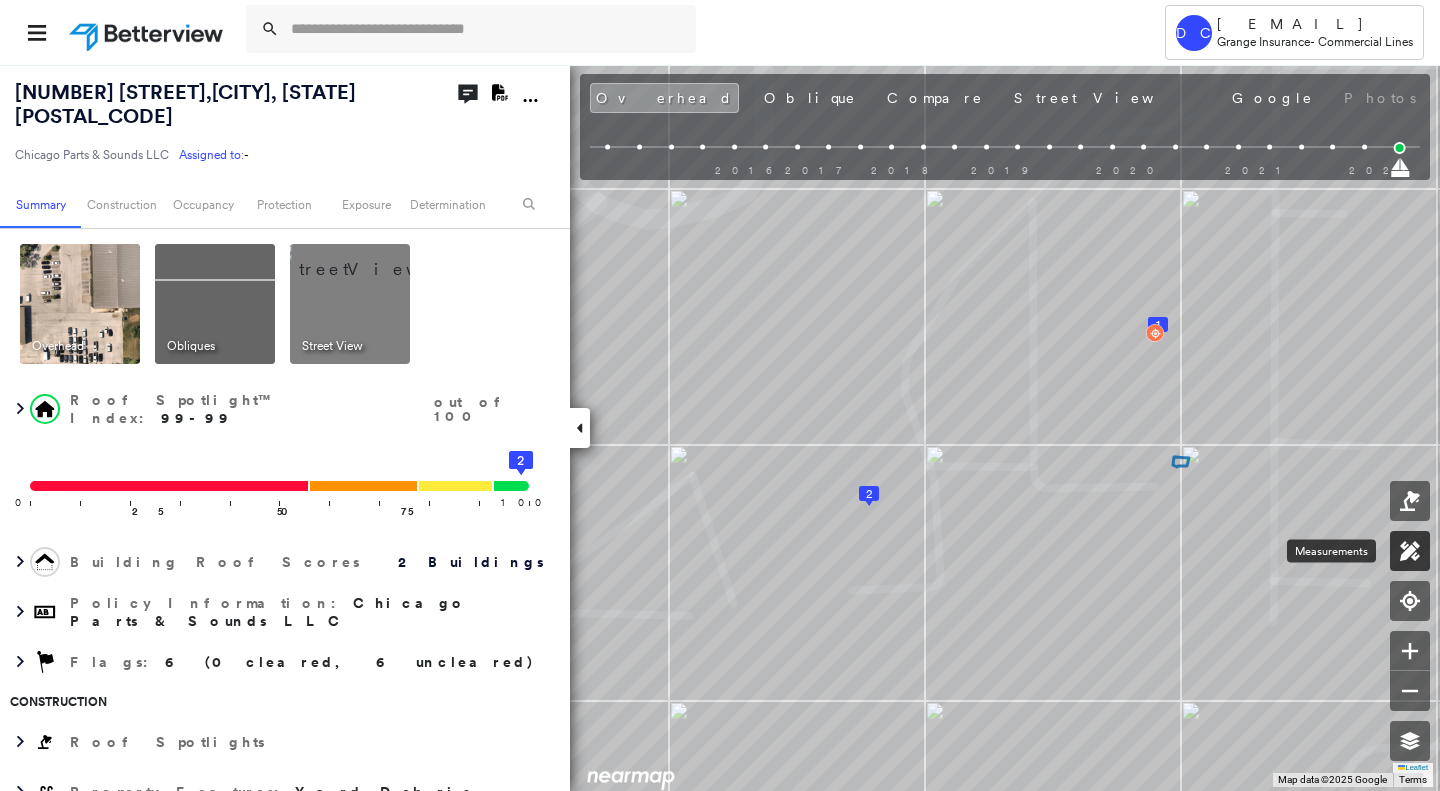 click 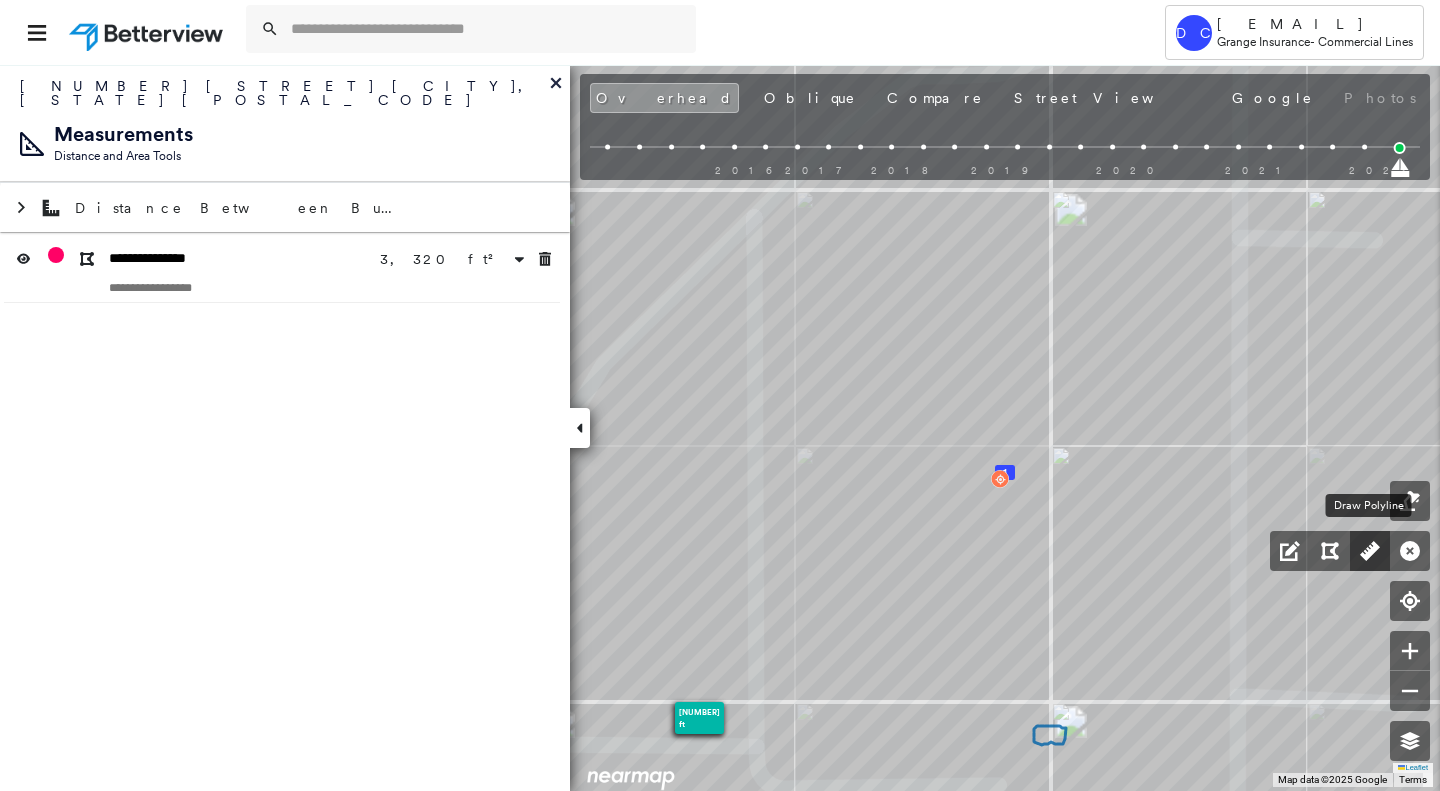 click 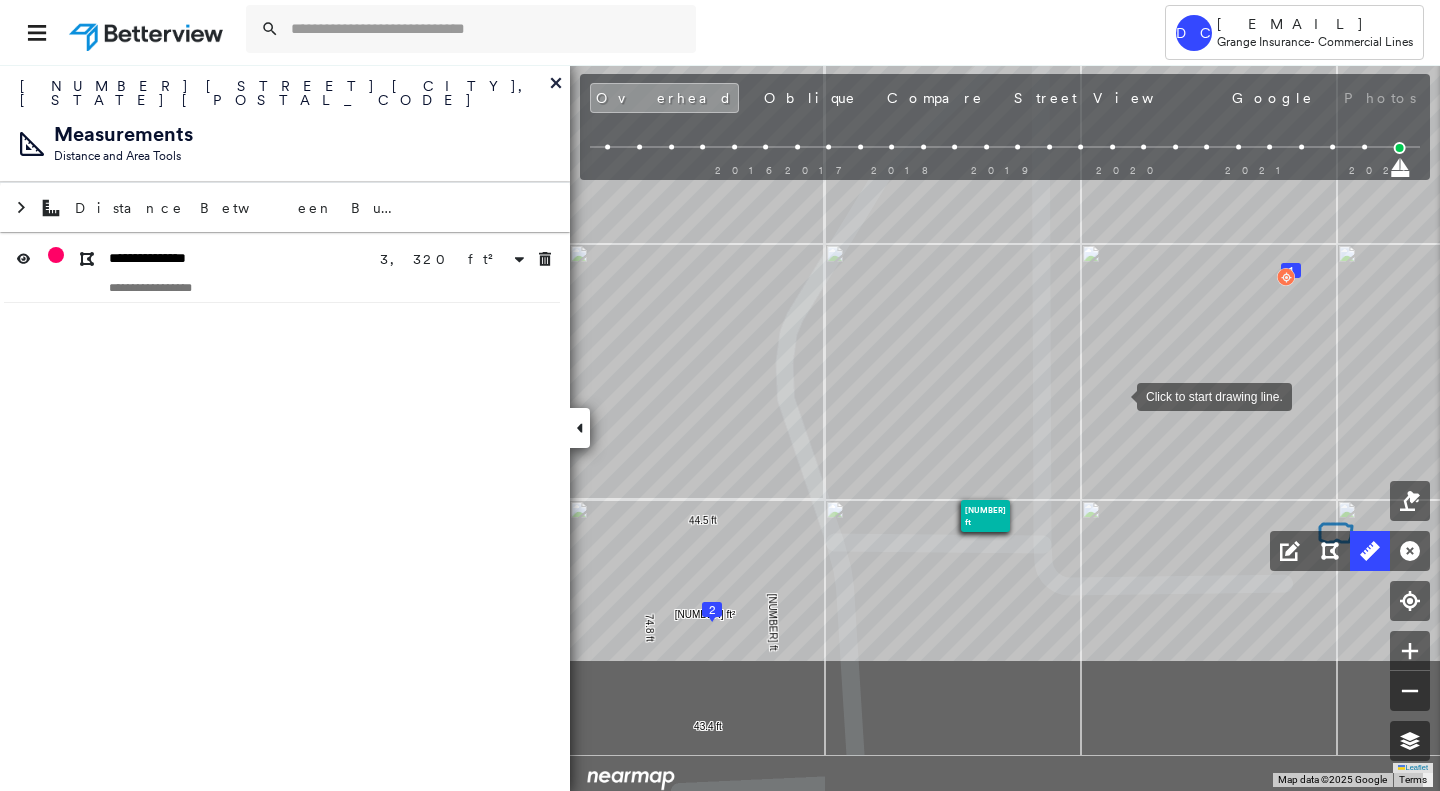 drag, startPoint x: 830, startPoint y: 599, endPoint x: 1079, endPoint y: 417, distance: 308.4234 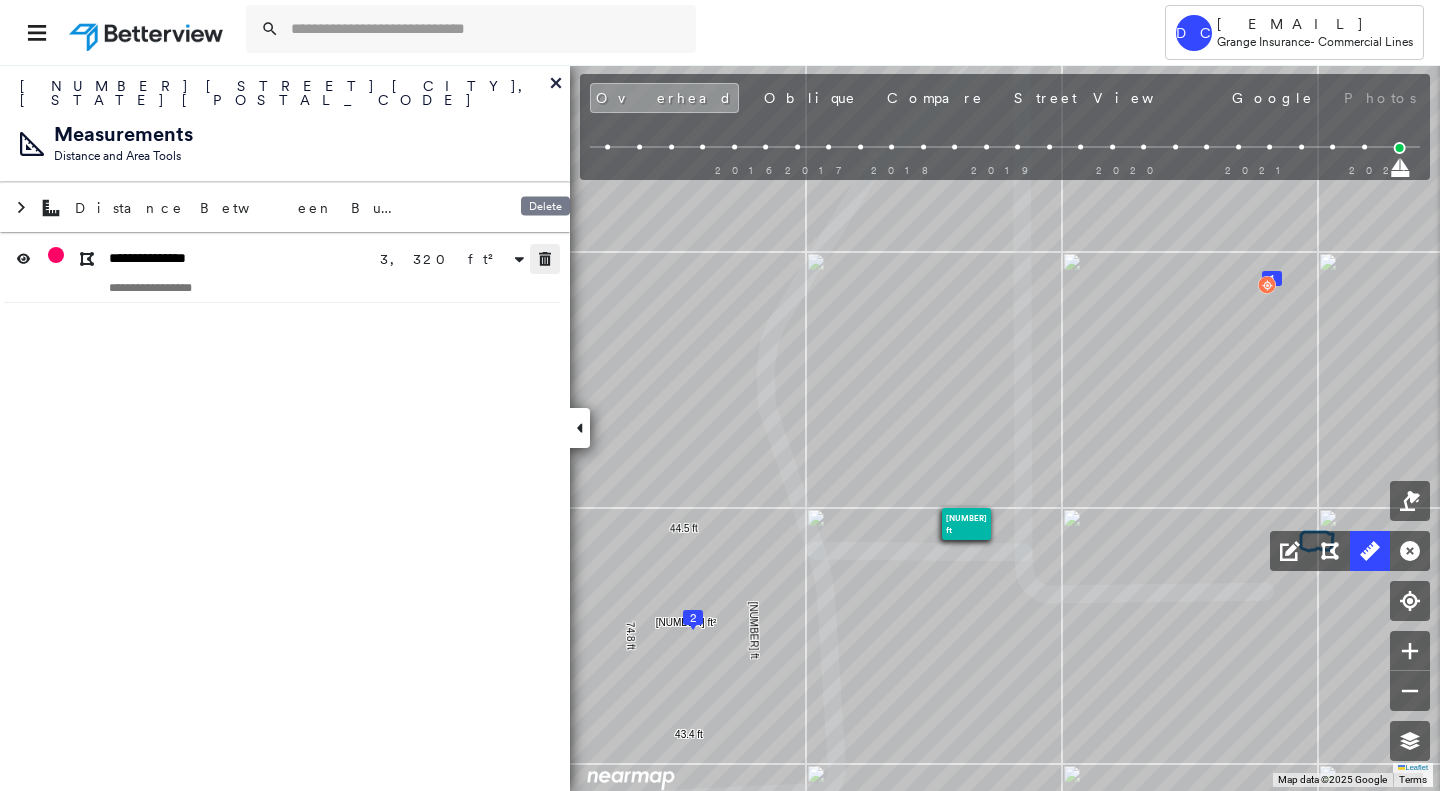 click 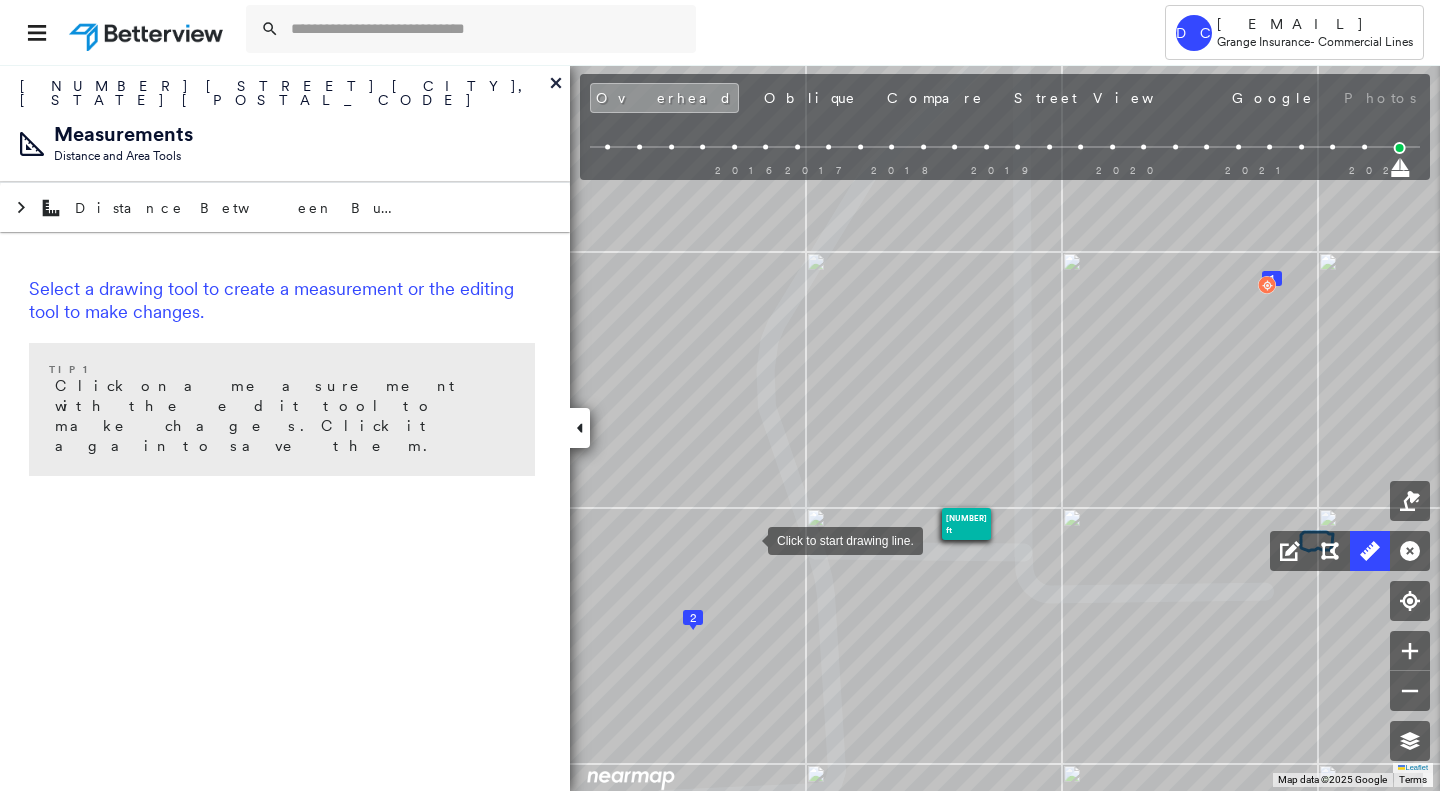click at bounding box center [748, 539] 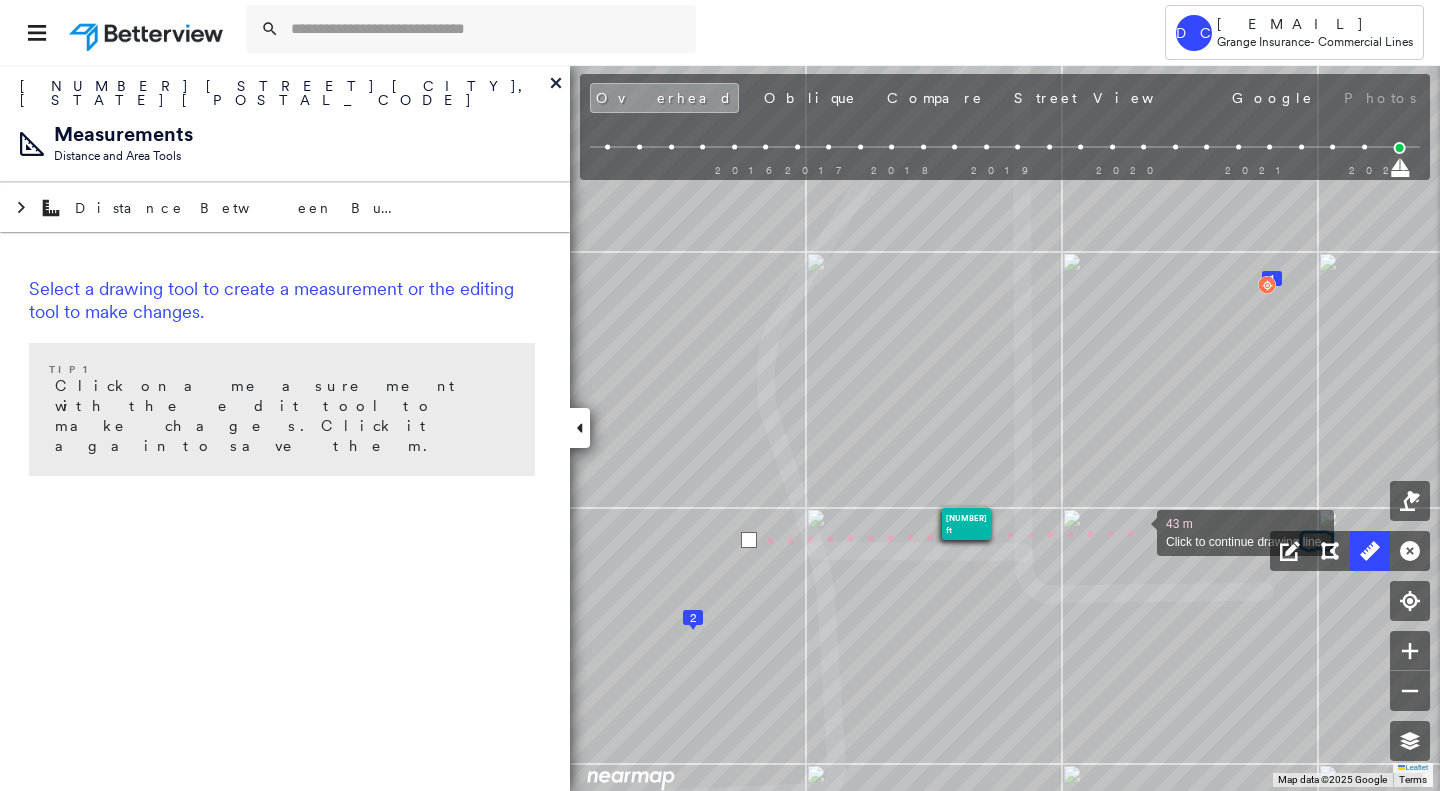 click at bounding box center [1137, 531] 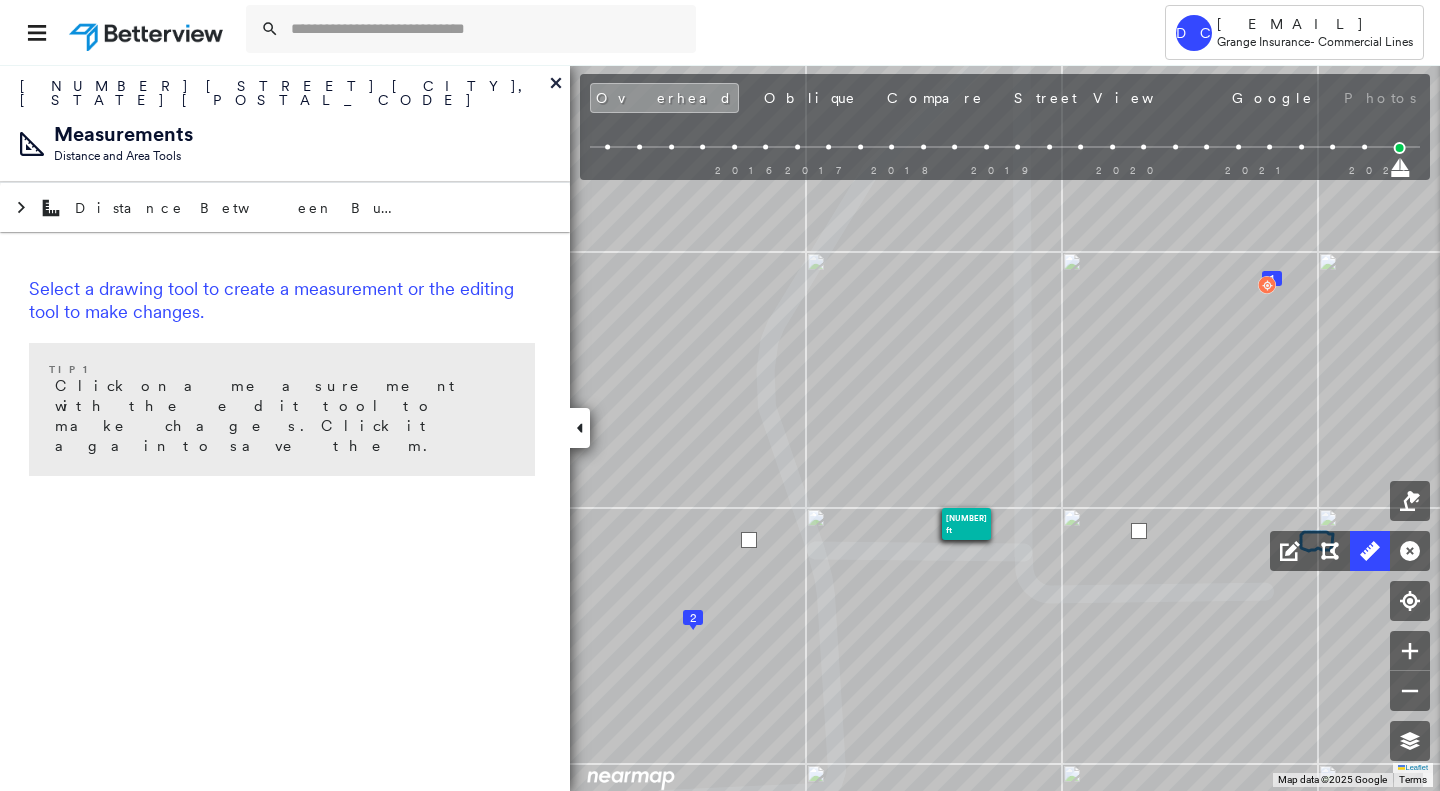 click at bounding box center [1139, 531] 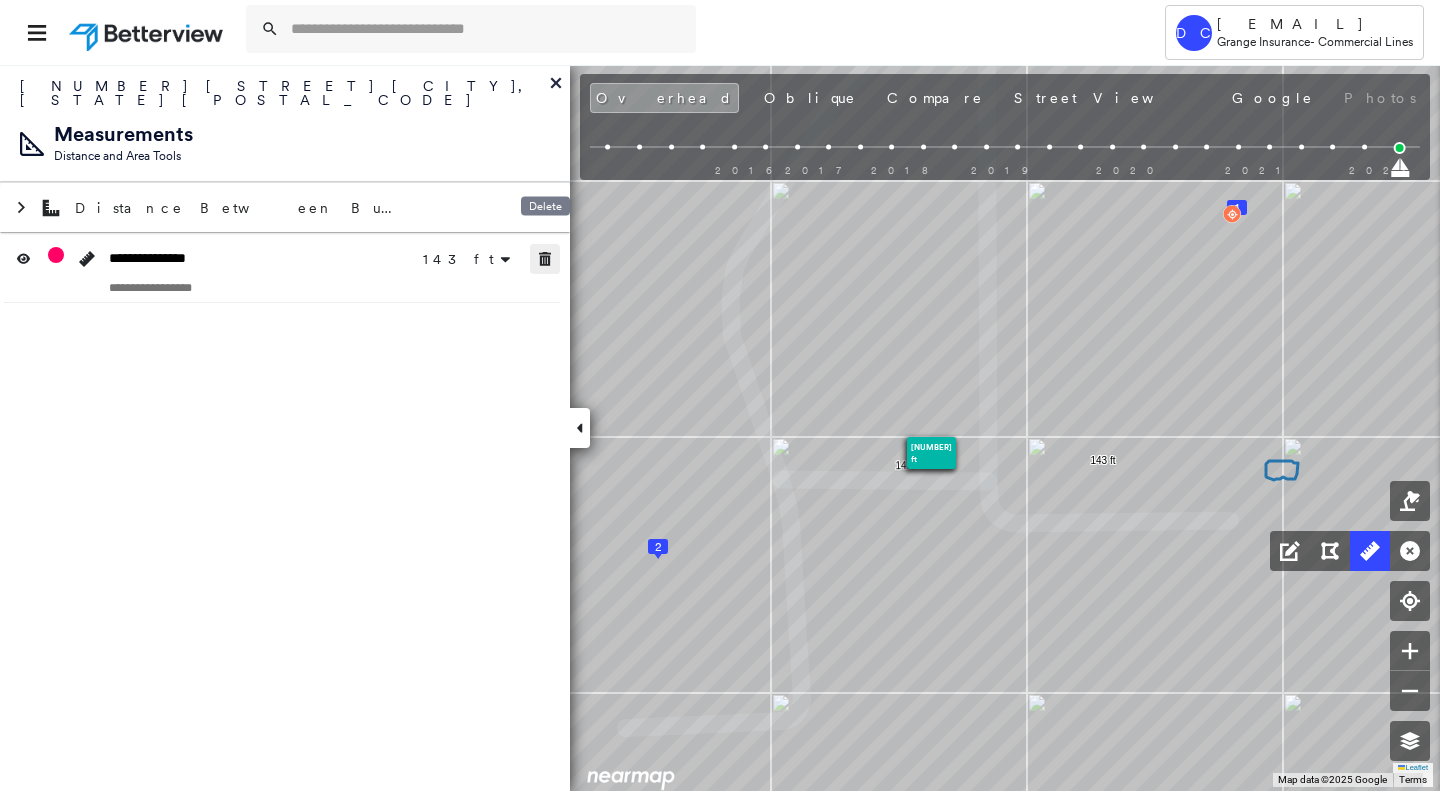 click 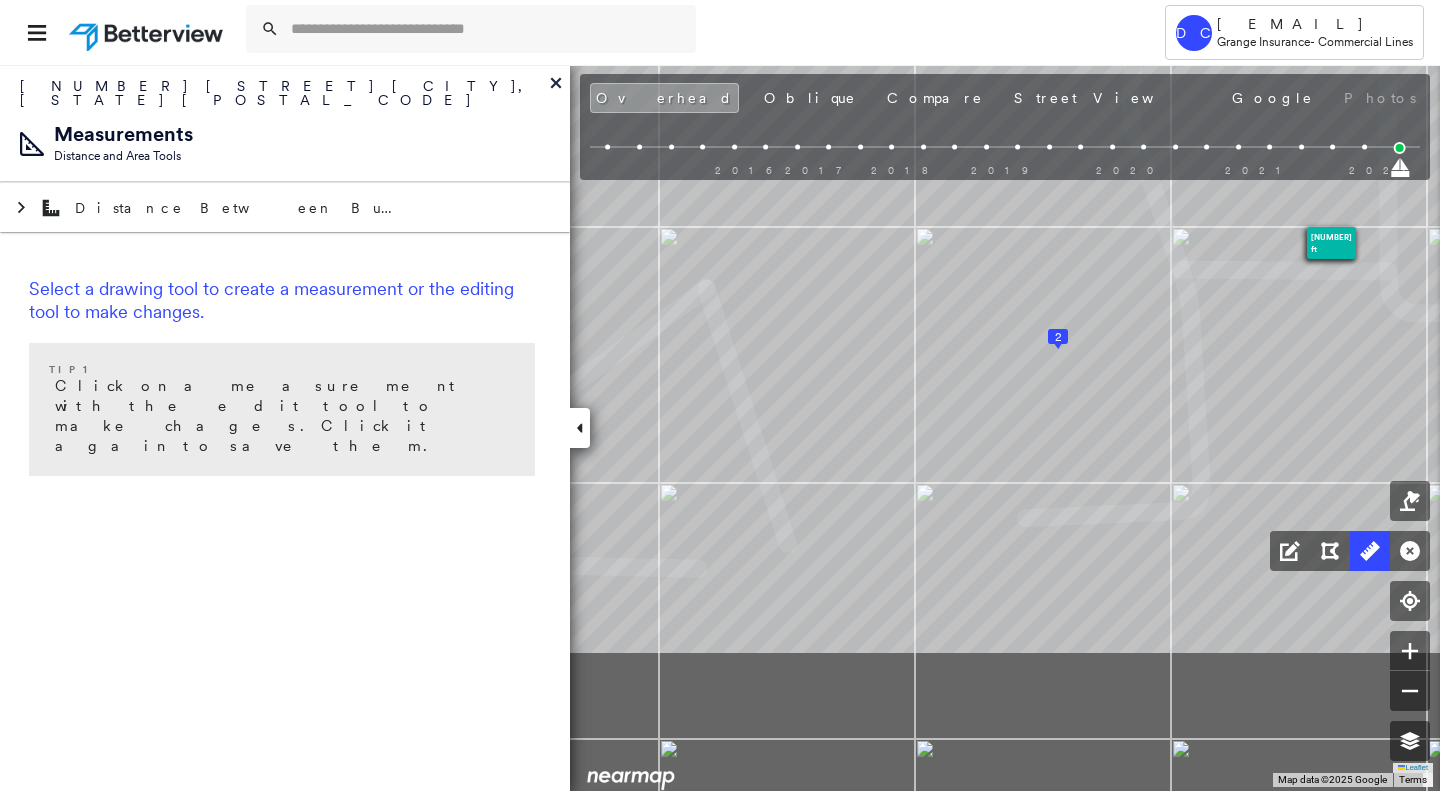 click on "[NUMBER] [DISTANCE] Click to start drawing line." at bounding box center (667, -340) 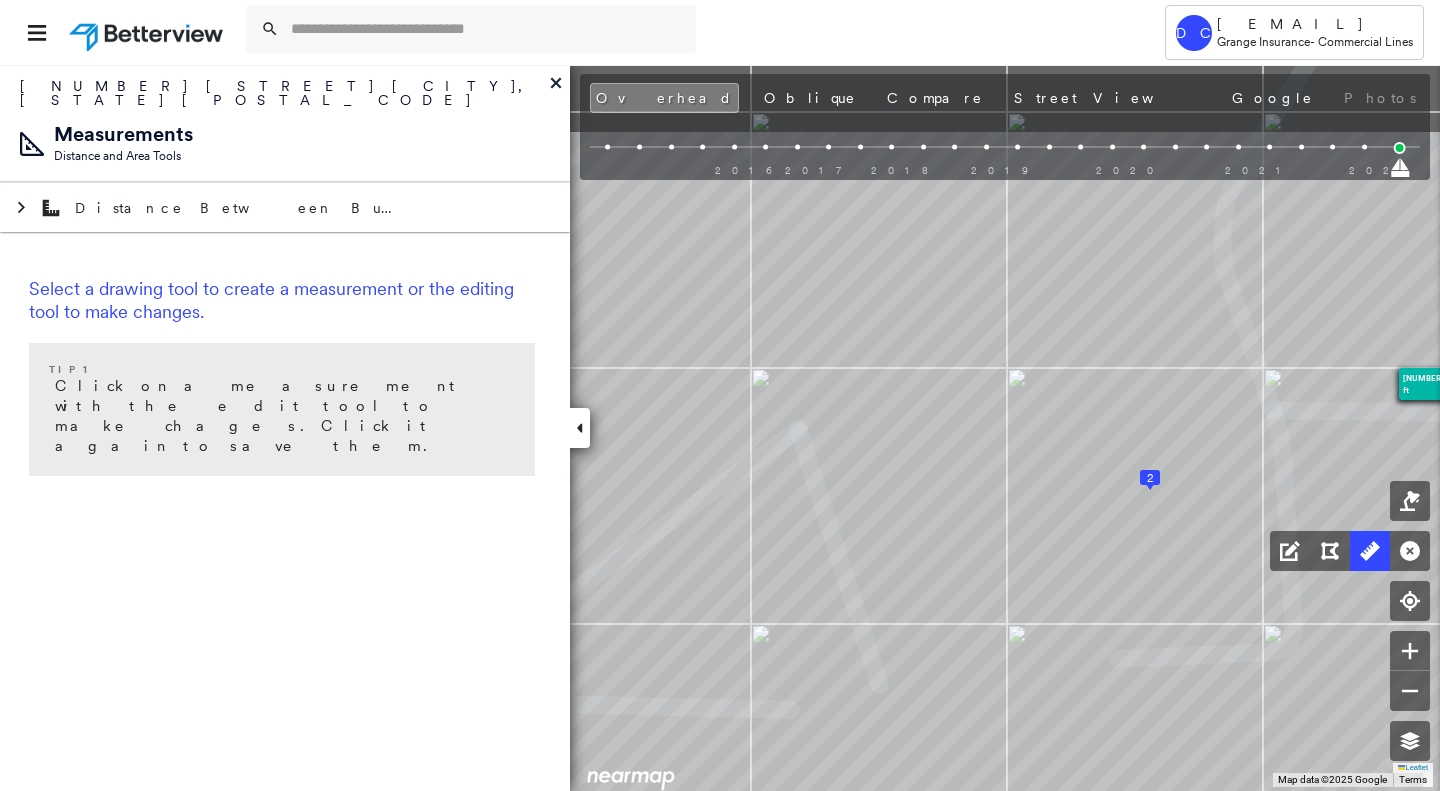 click on "[NUMBER] [DISTANCE] Click to start drawing line." at bounding box center [759, -199] 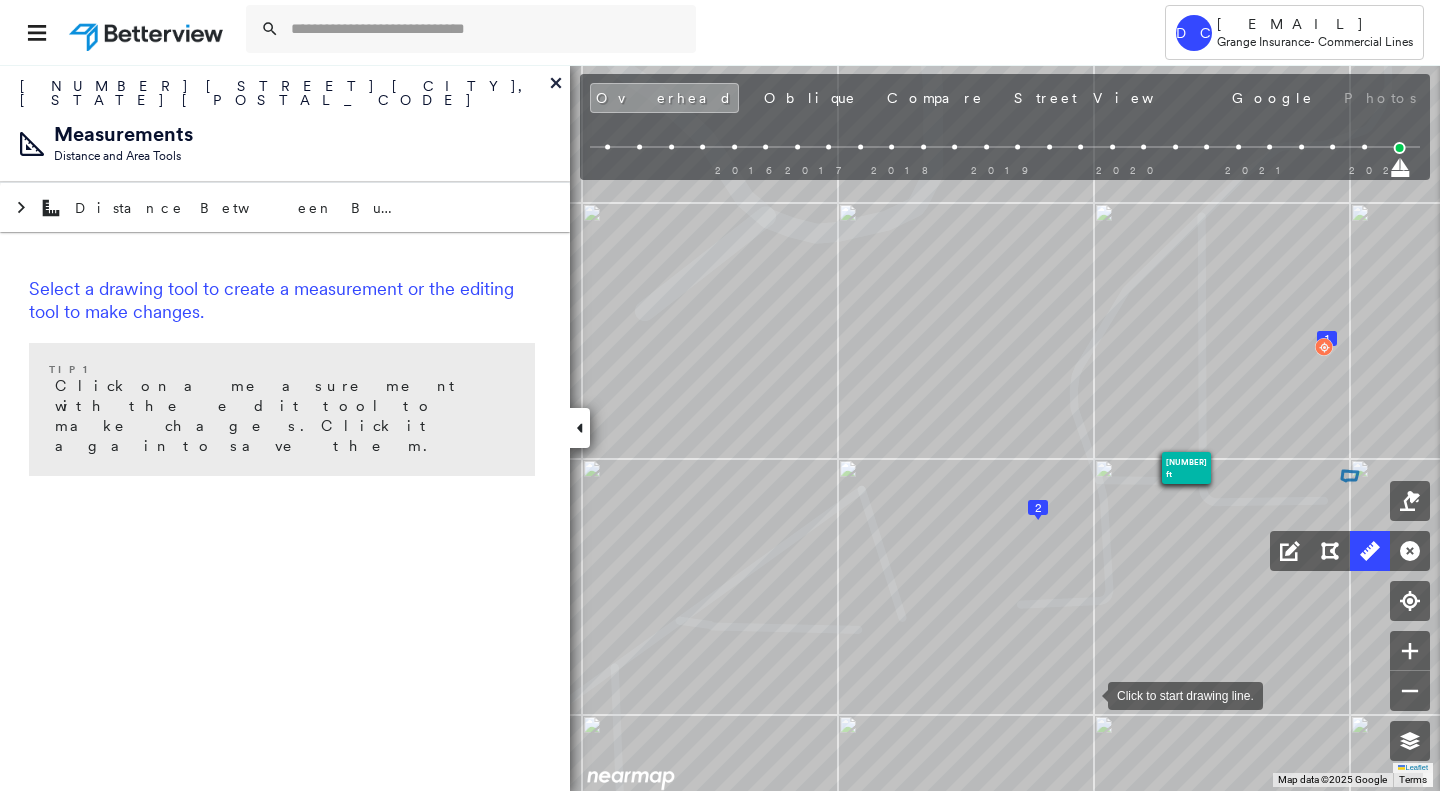 drag, startPoint x: 1059, startPoint y: 731, endPoint x: 1087, endPoint y: 700, distance: 41.773197 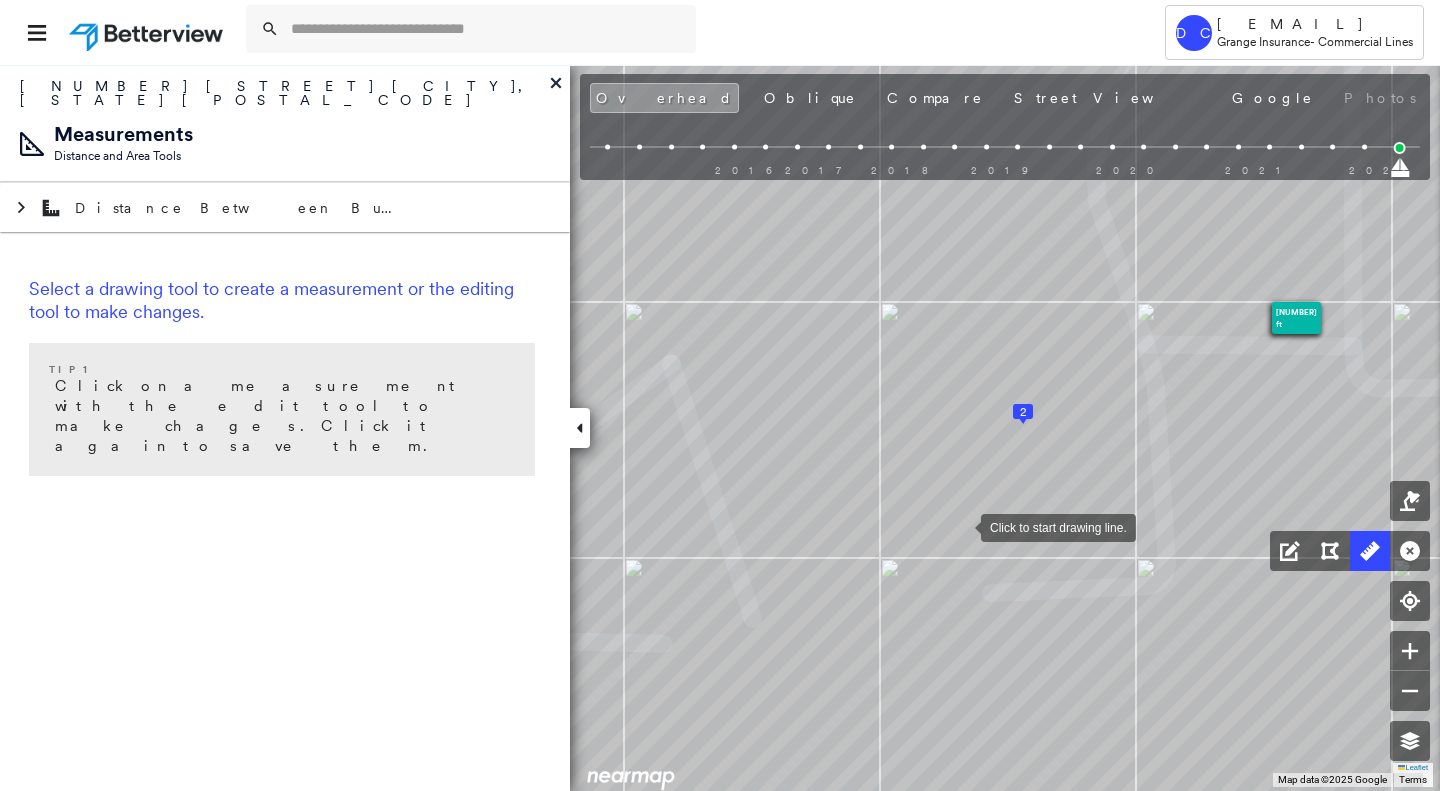 click at bounding box center (961, 526) 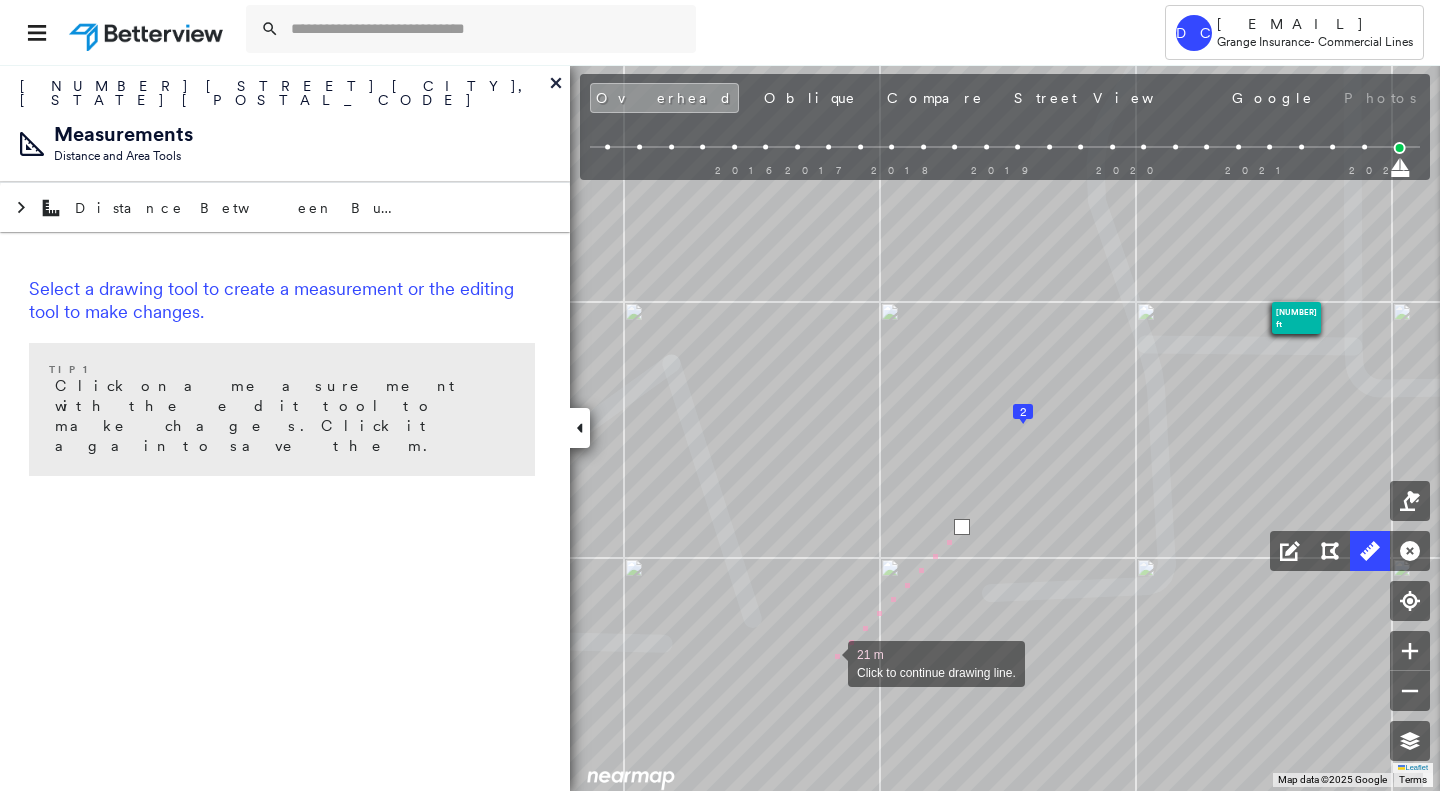 click at bounding box center [828, 662] 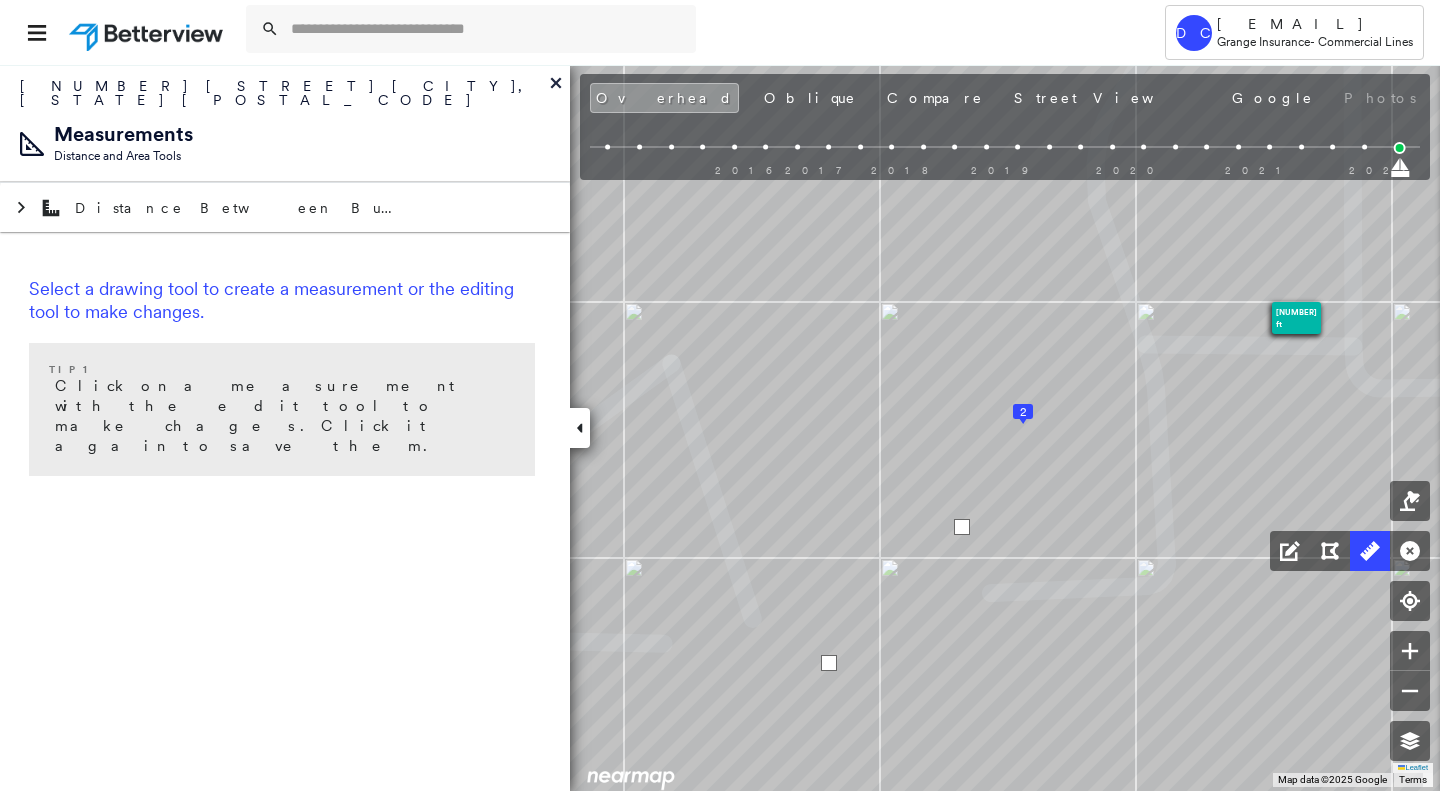 click at bounding box center [829, 663] 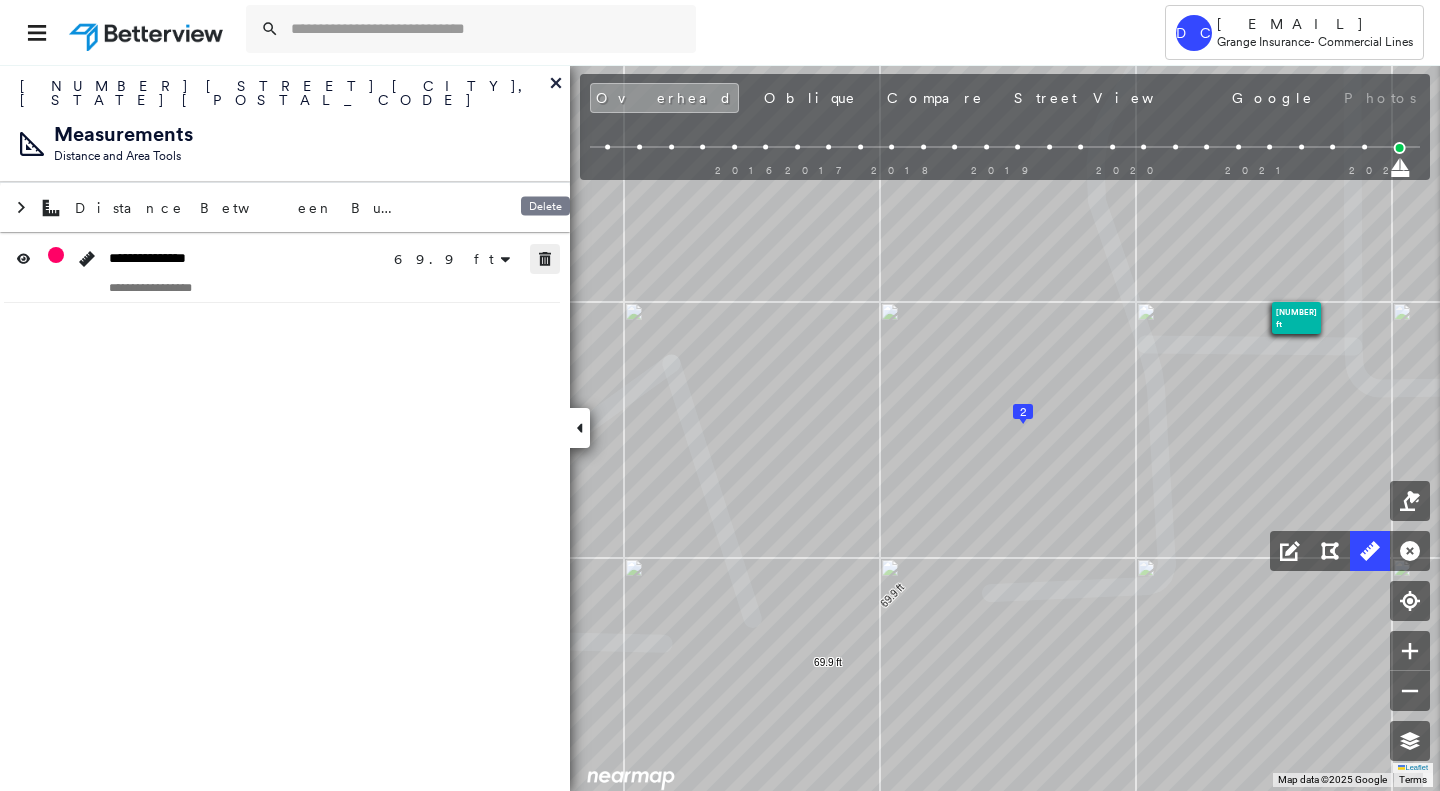 click at bounding box center [545, 259] 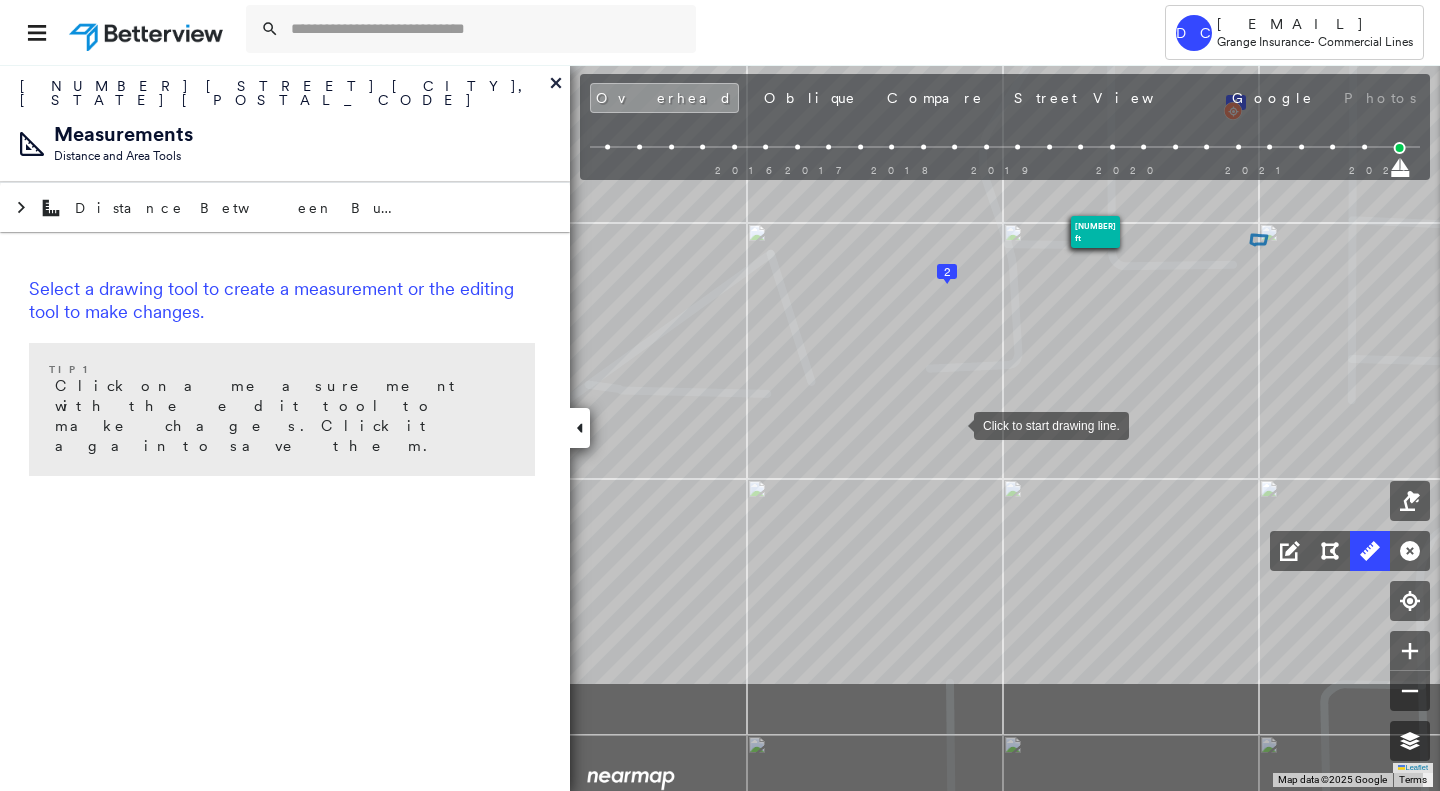 drag, startPoint x: 1012, startPoint y: 604, endPoint x: 954, endPoint y: 420, distance: 192.92485 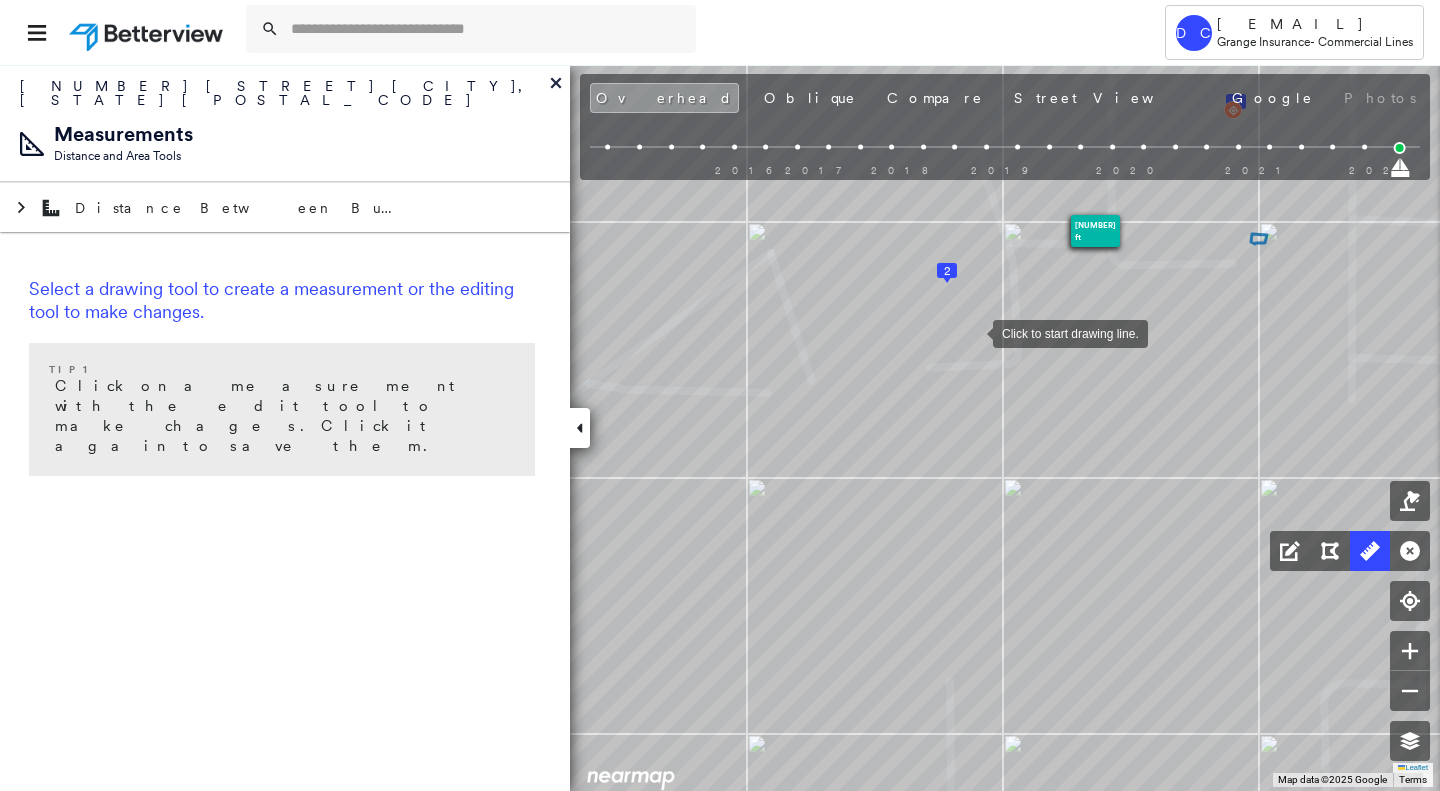 click at bounding box center (973, 332) 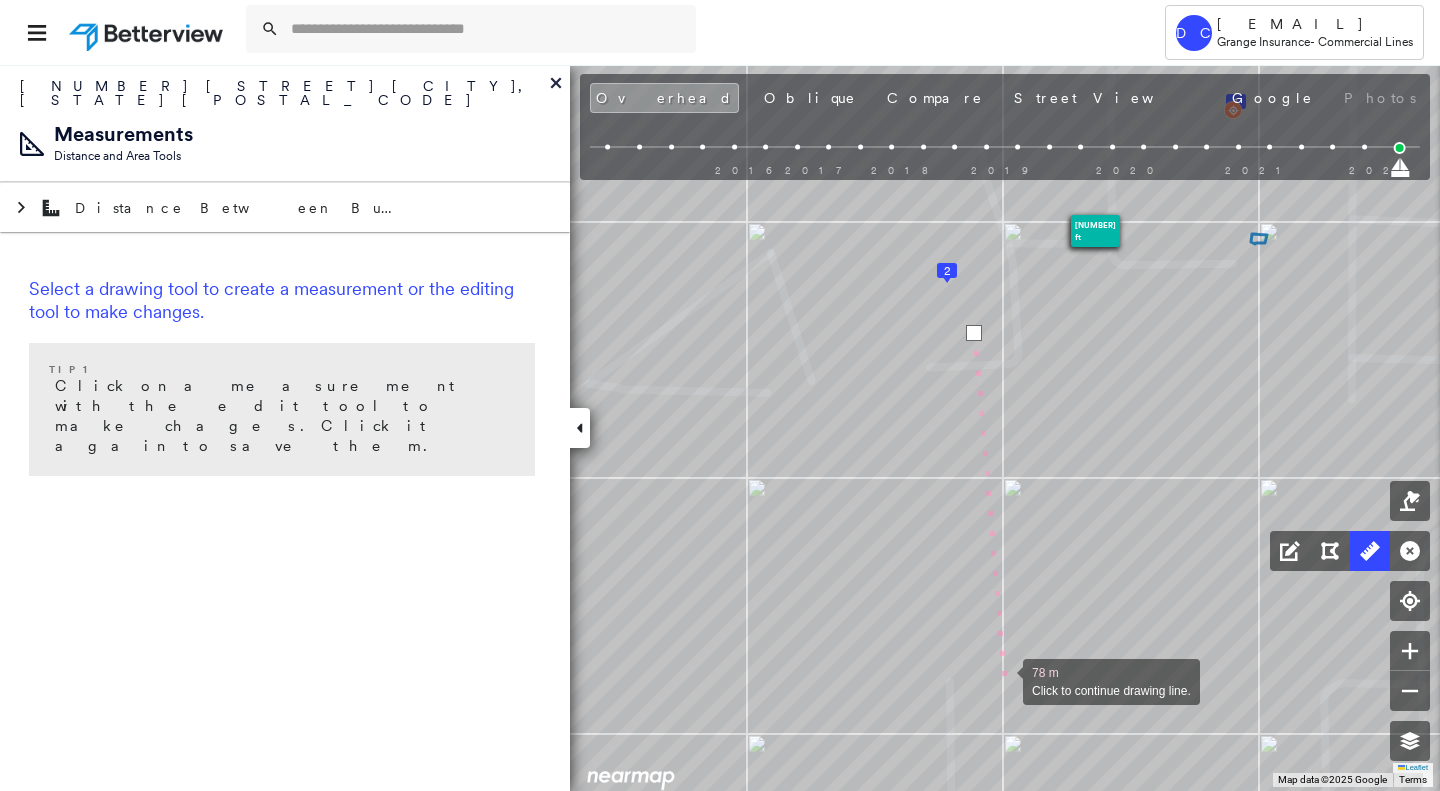 click at bounding box center [1003, 680] 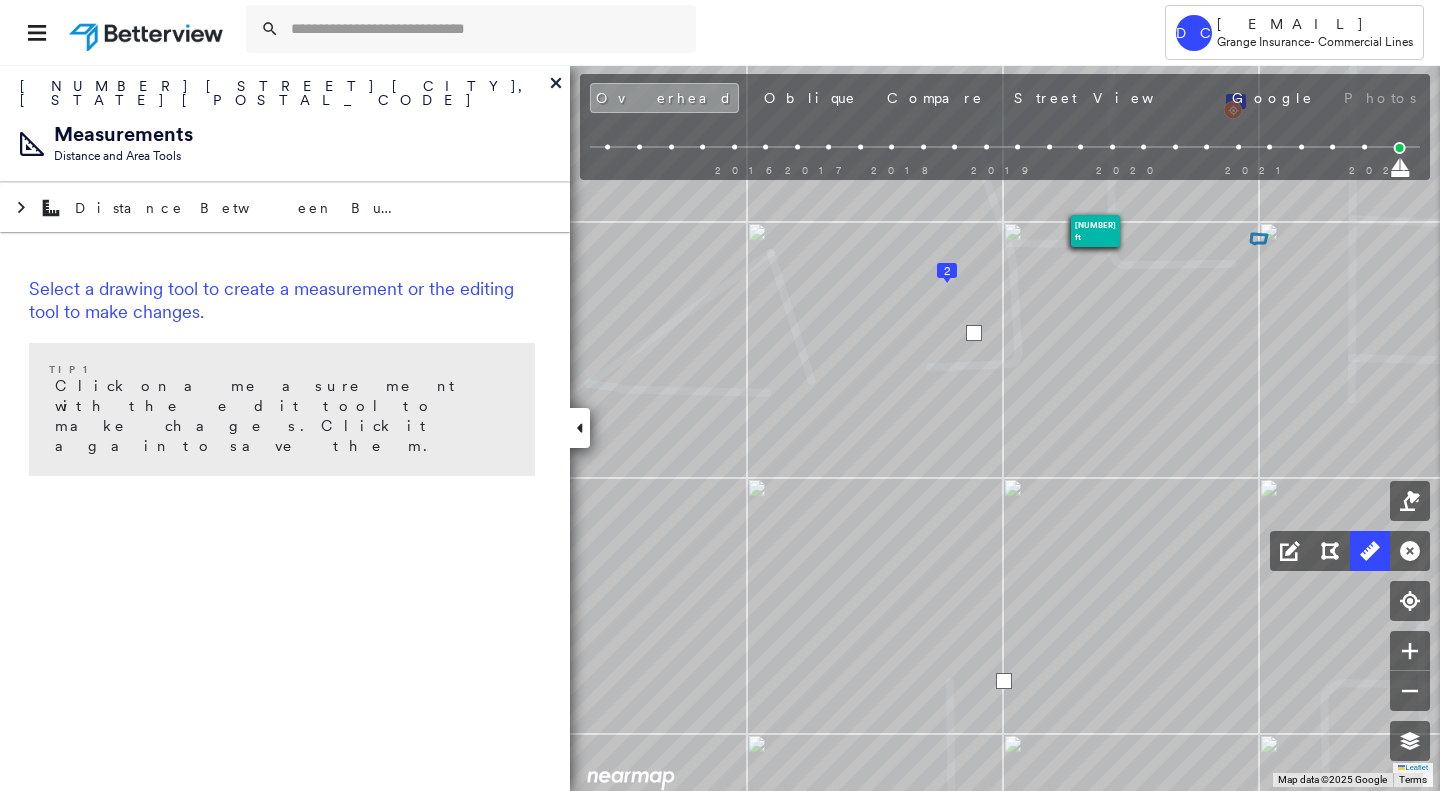click at bounding box center (1004, 681) 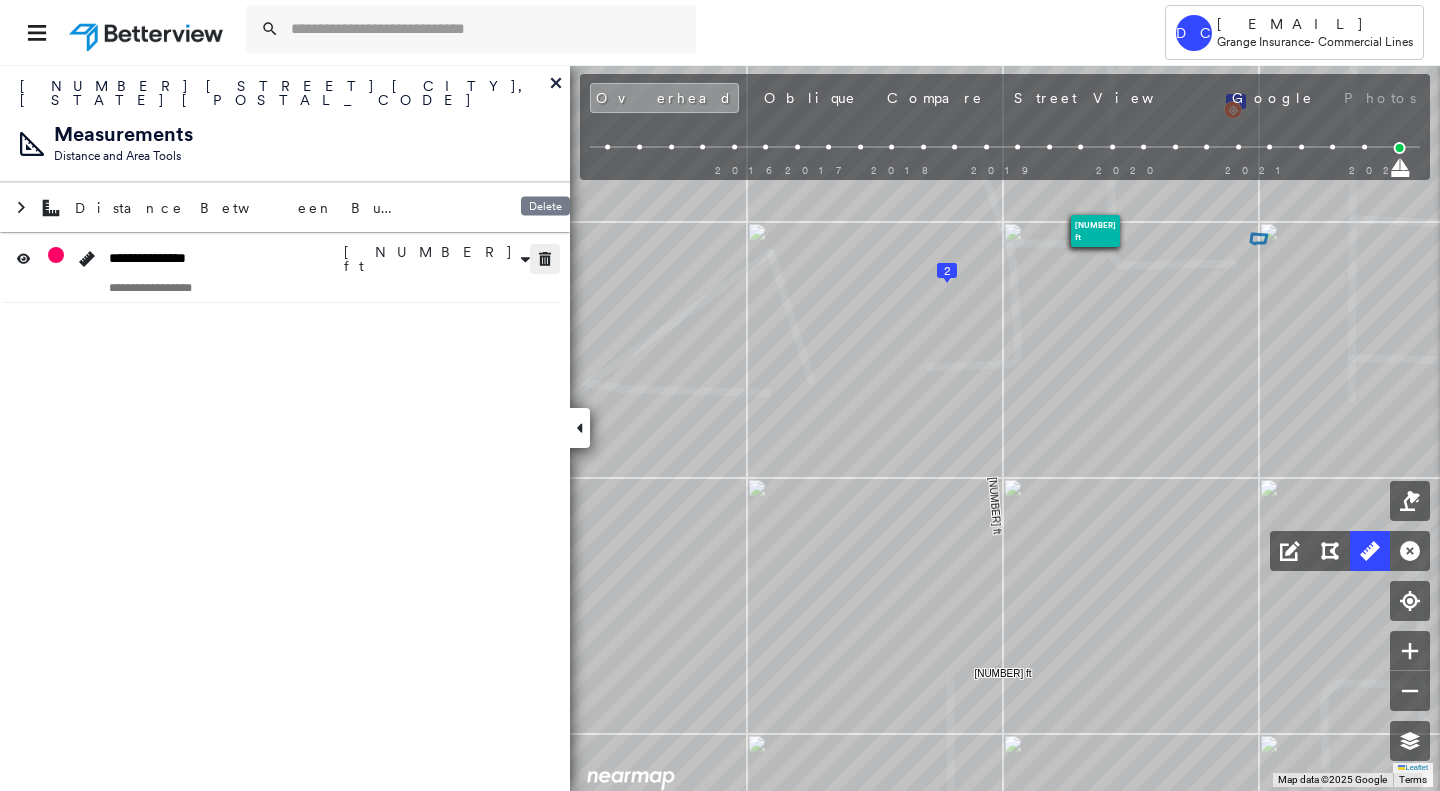 click at bounding box center (545, 259) 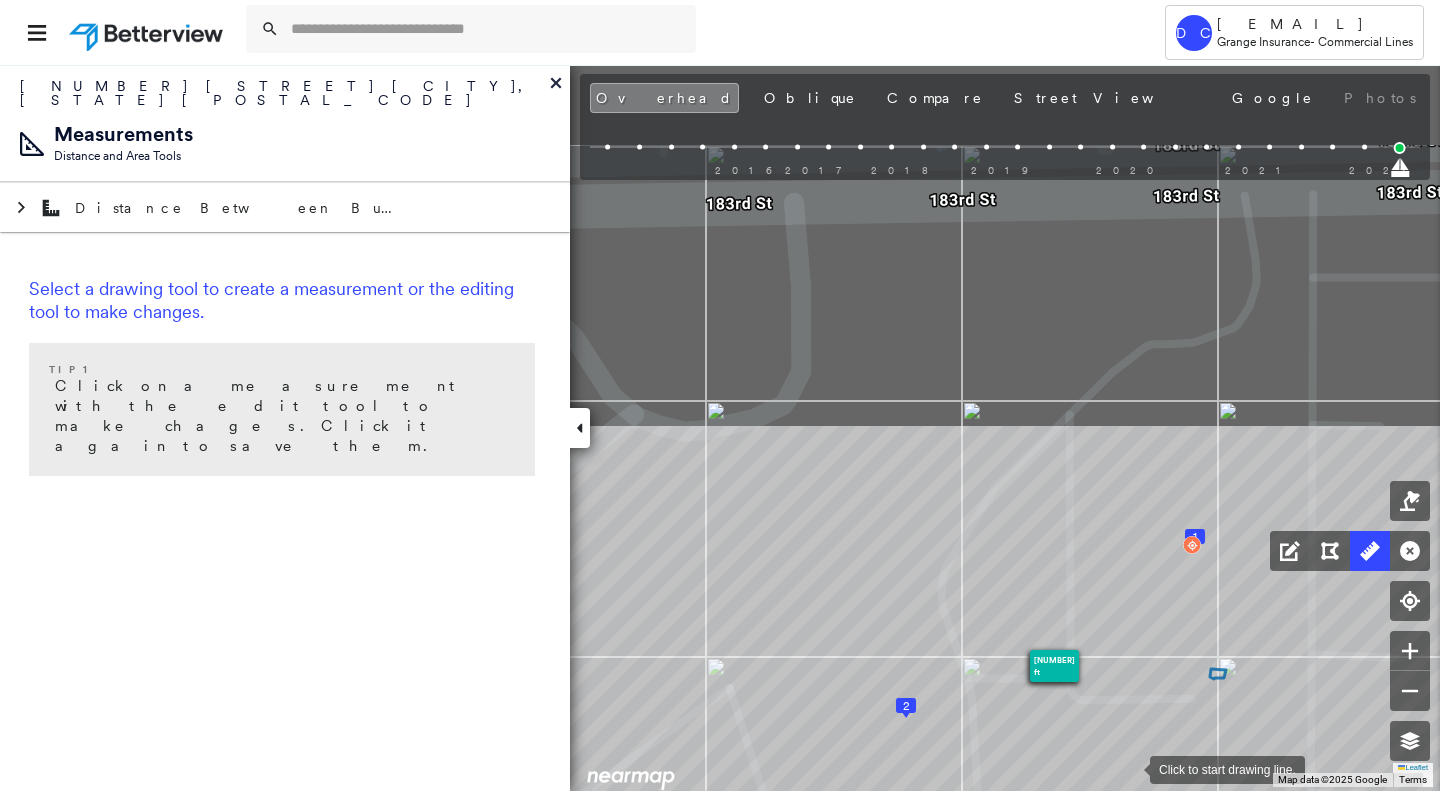 drag, startPoint x: 1170, startPoint y: 331, endPoint x: 1129, endPoint y: 766, distance: 436.92792 